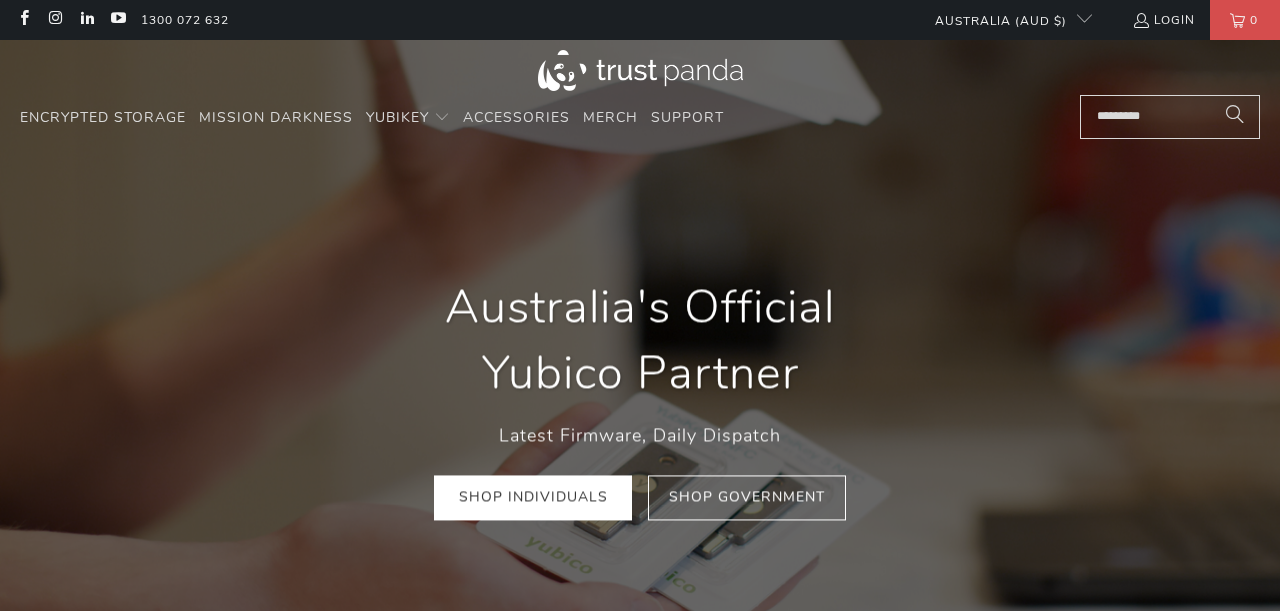 scroll, scrollTop: 52, scrollLeft: 0, axis: vertical 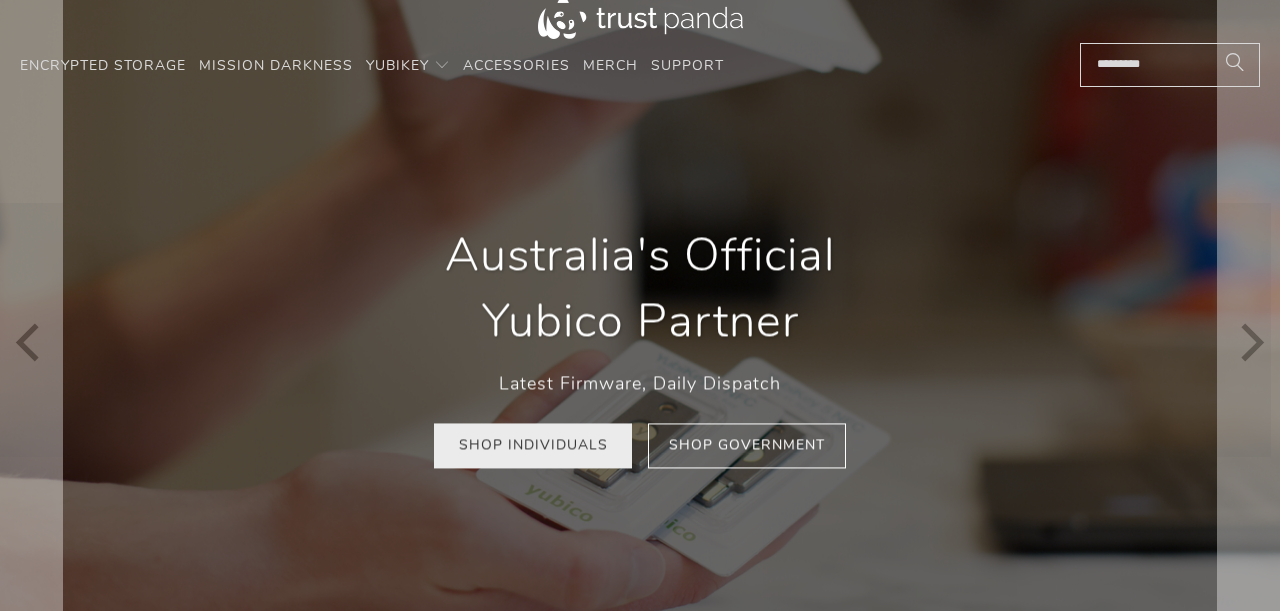 click on "Shop Individuals" at bounding box center (533, 445) 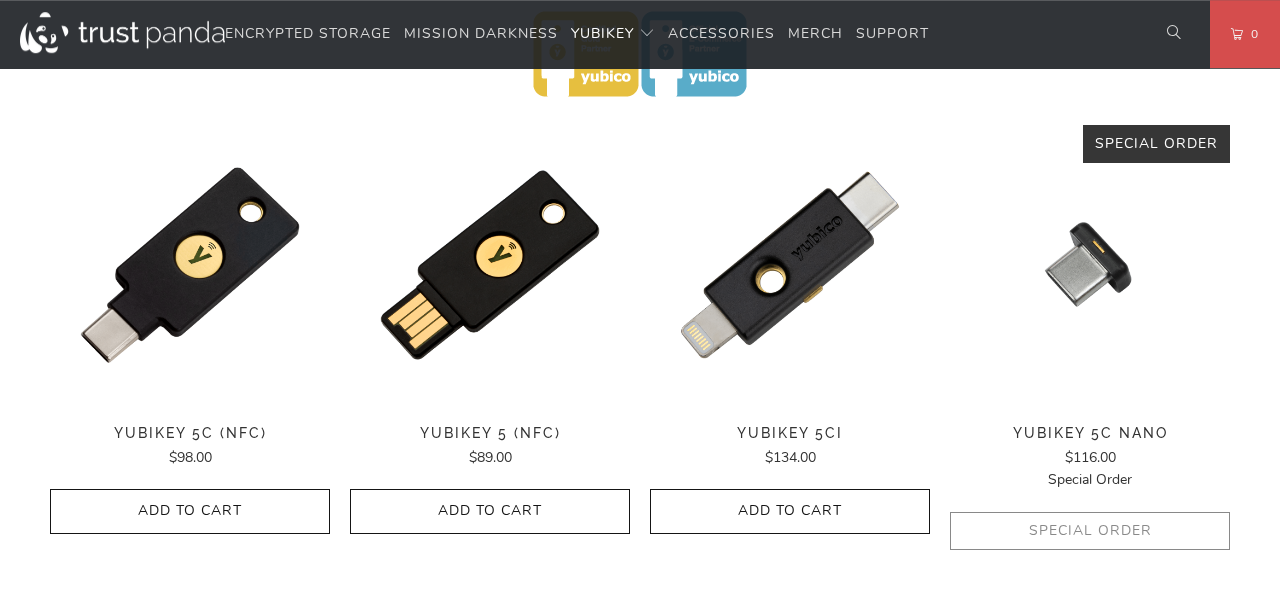 scroll, scrollTop: 988, scrollLeft: 0, axis: vertical 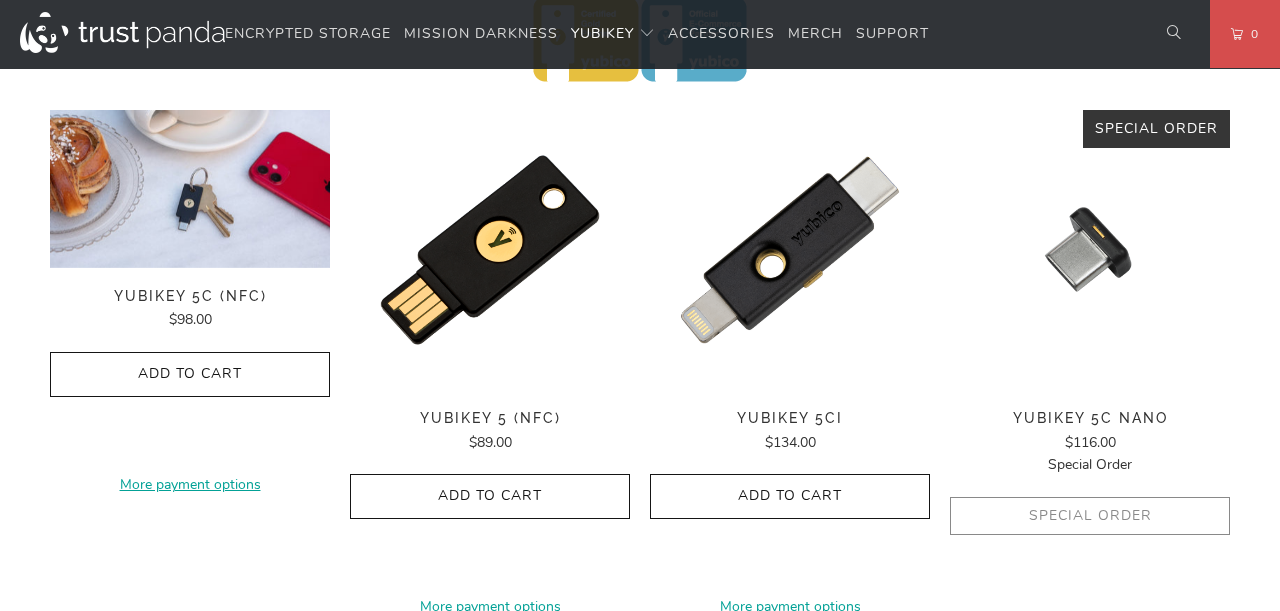 click on "YubiKey 5C (NFC)" at bounding box center [190, 296] 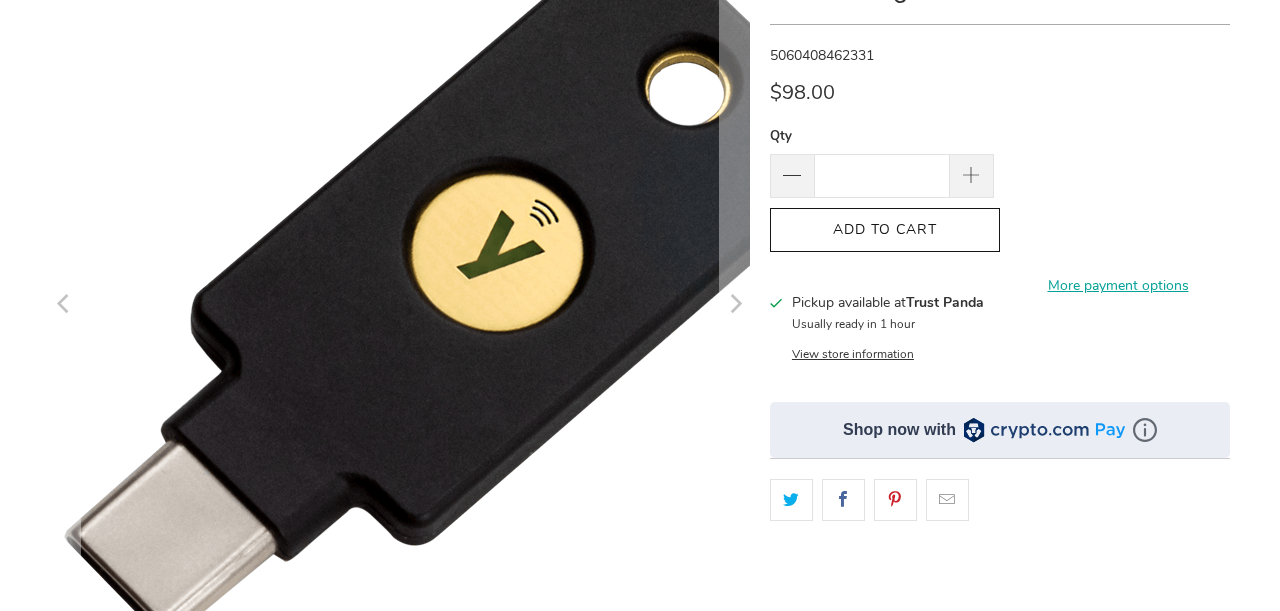 scroll, scrollTop: 208, scrollLeft: 0, axis: vertical 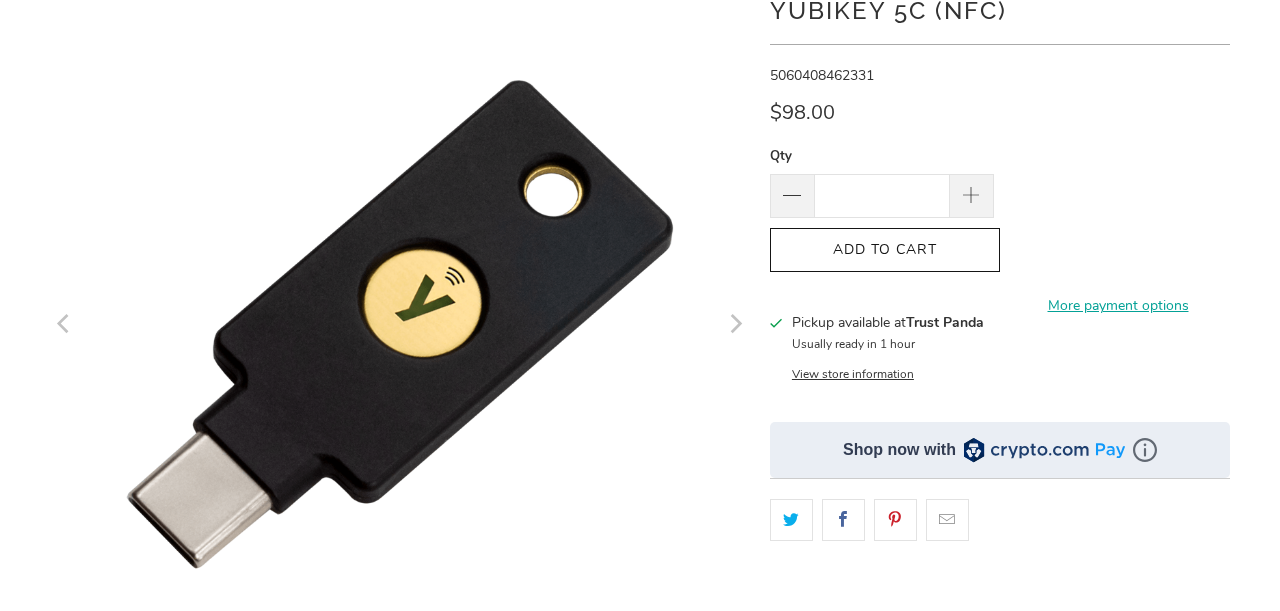 click 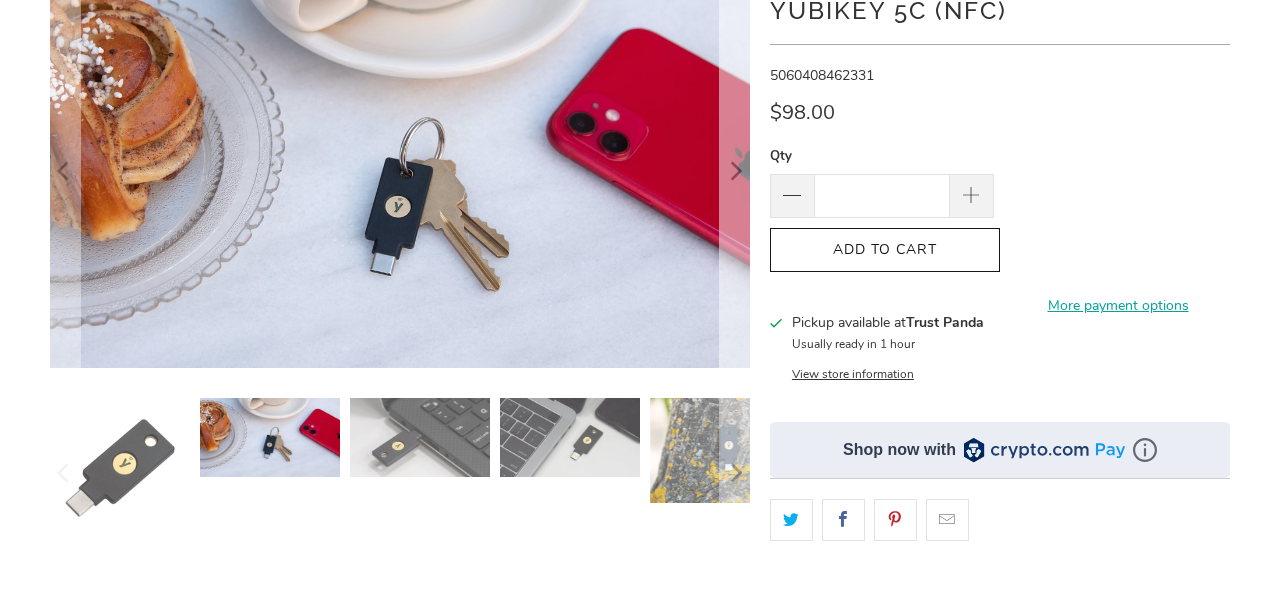 click at bounding box center [735, 171] 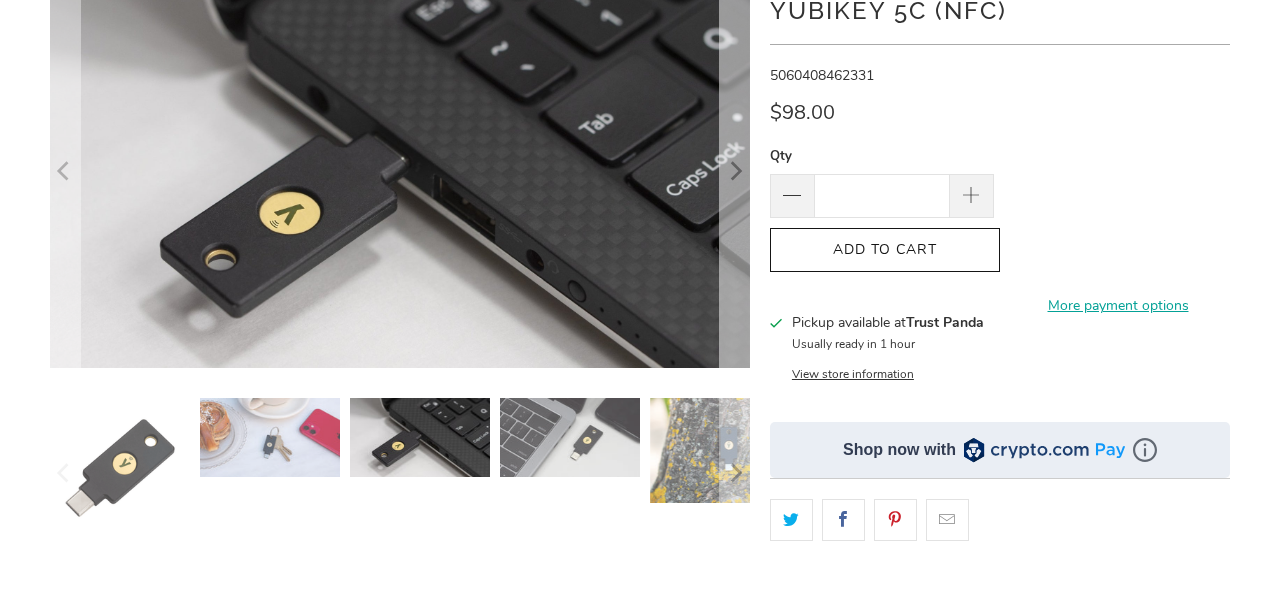 click at bounding box center (735, 171) 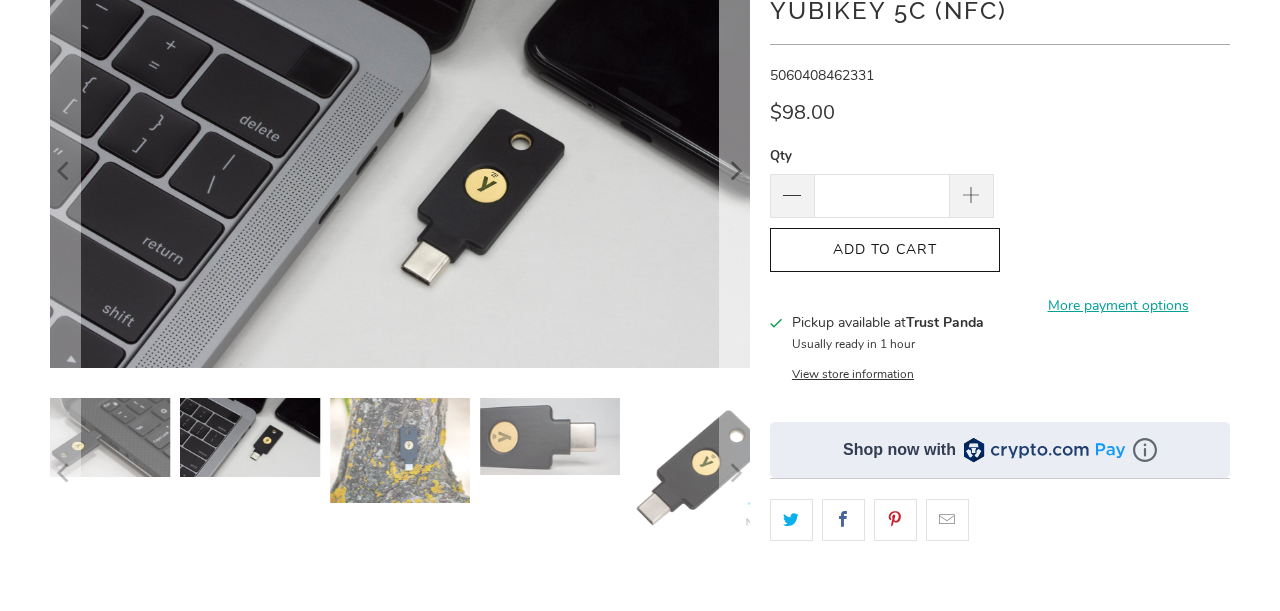 click at bounding box center [735, 171] 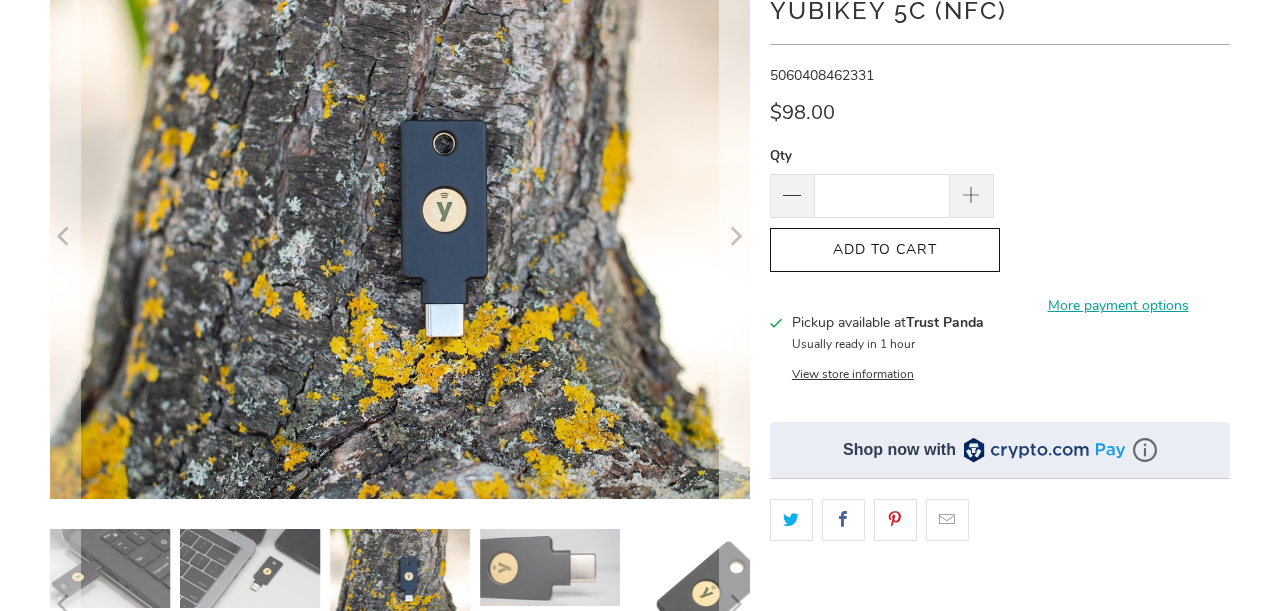 click 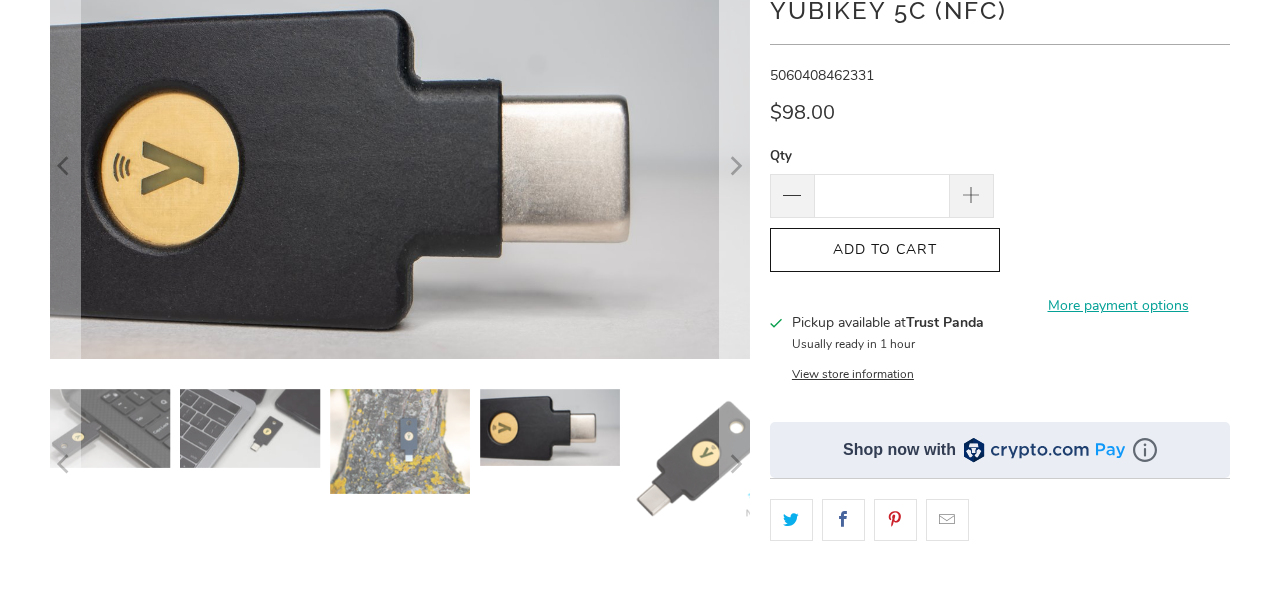 click 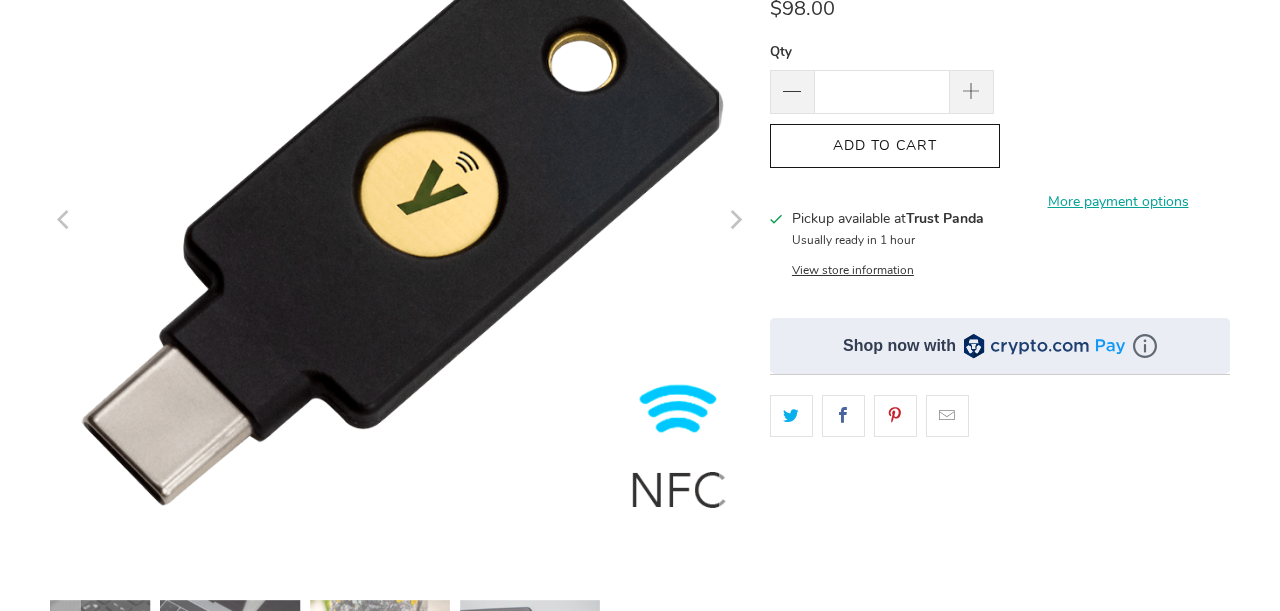 scroll, scrollTop: 364, scrollLeft: 0, axis: vertical 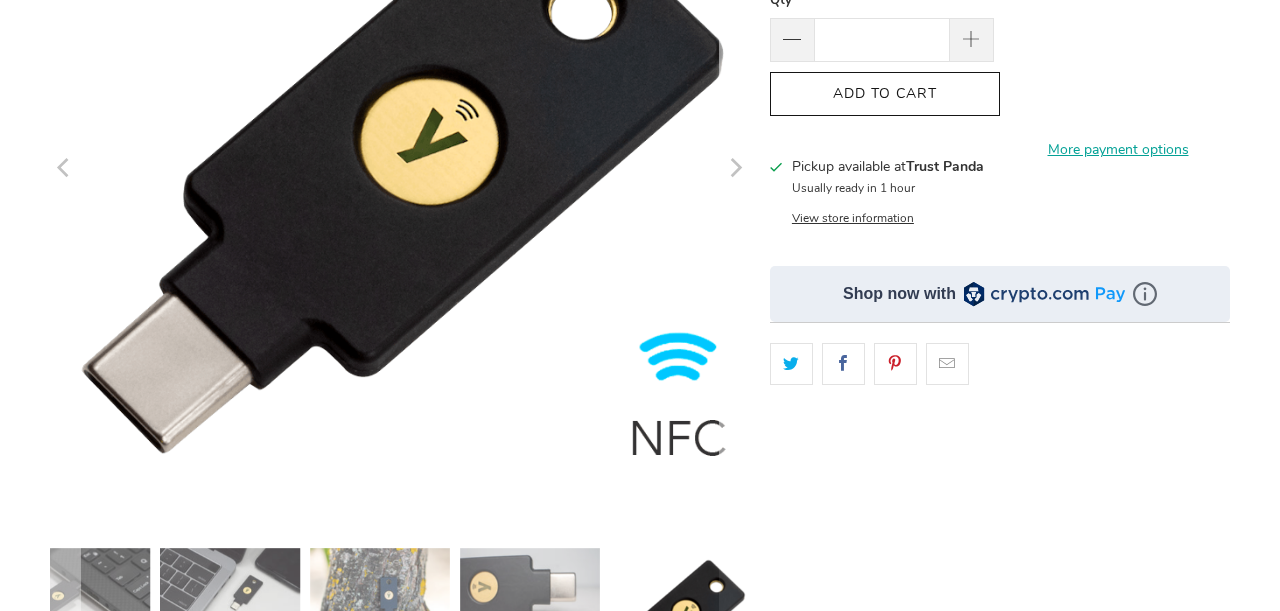 click 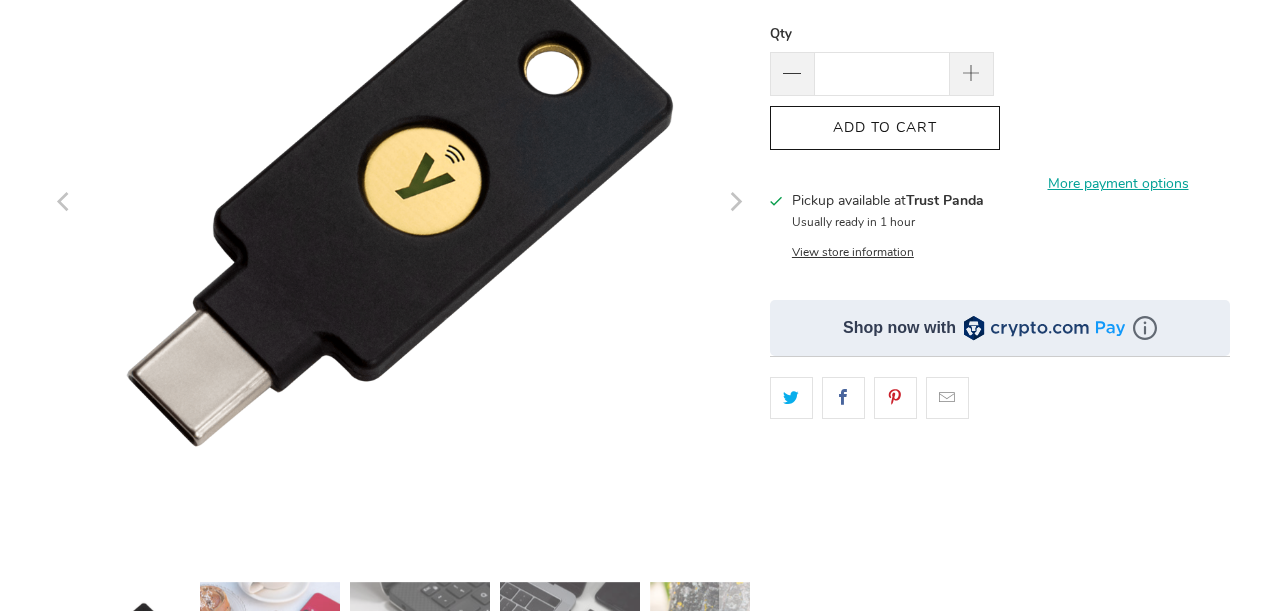 scroll, scrollTop: 312, scrollLeft: 0, axis: vertical 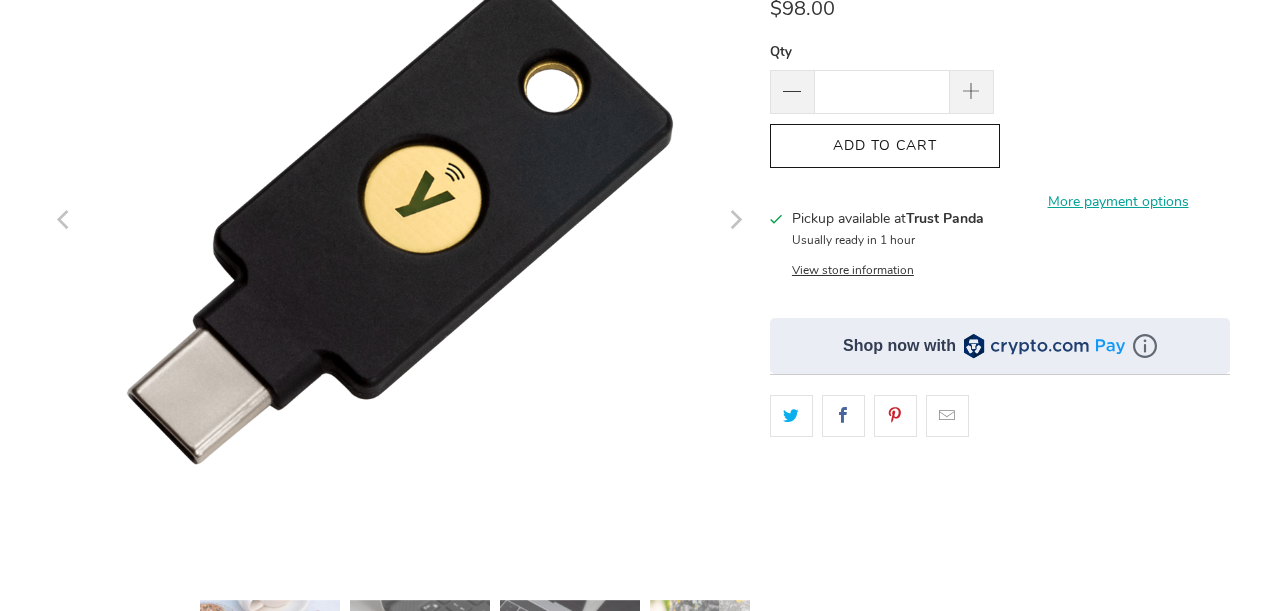 click 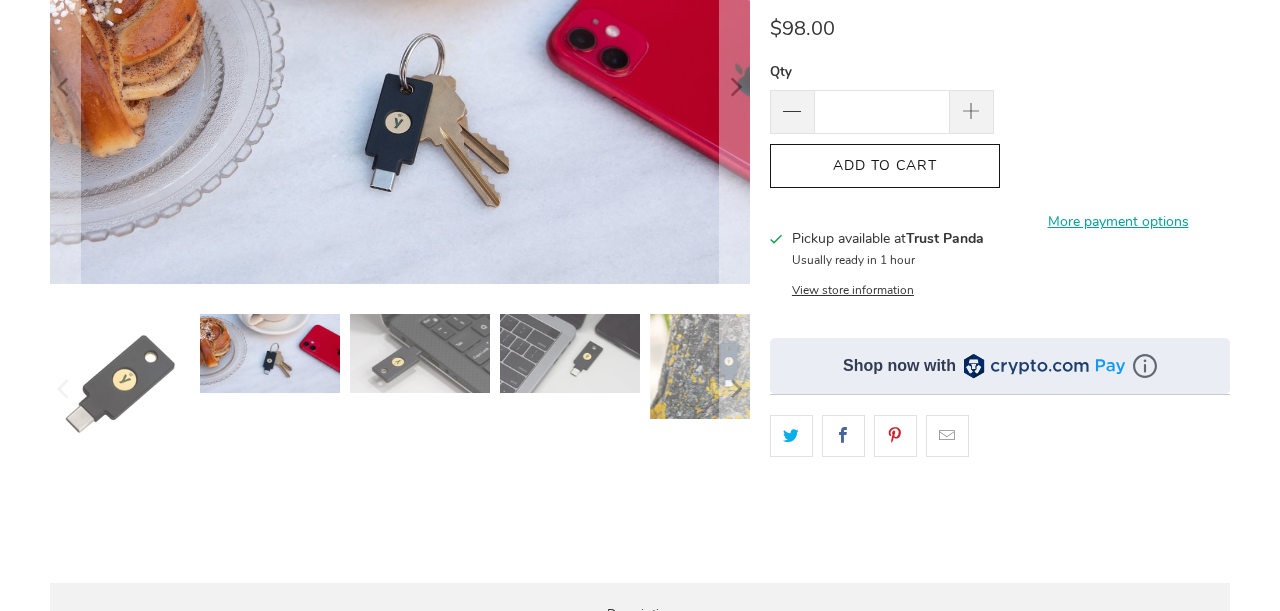 scroll, scrollTop: 312, scrollLeft: 0, axis: vertical 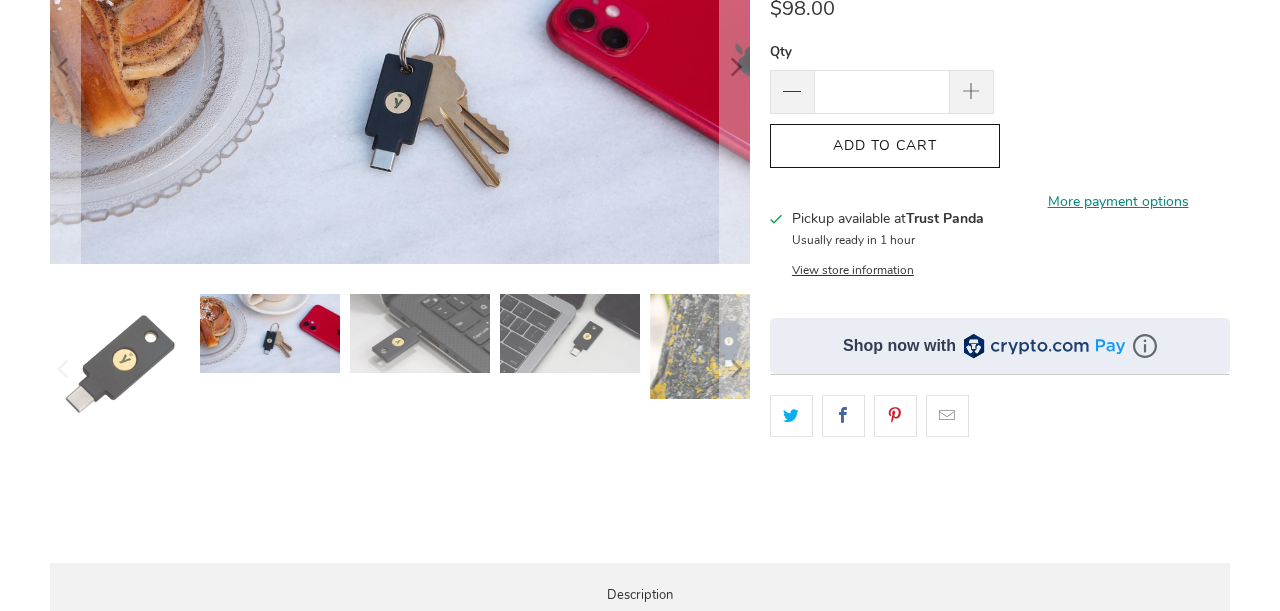 click on "More payment options" 